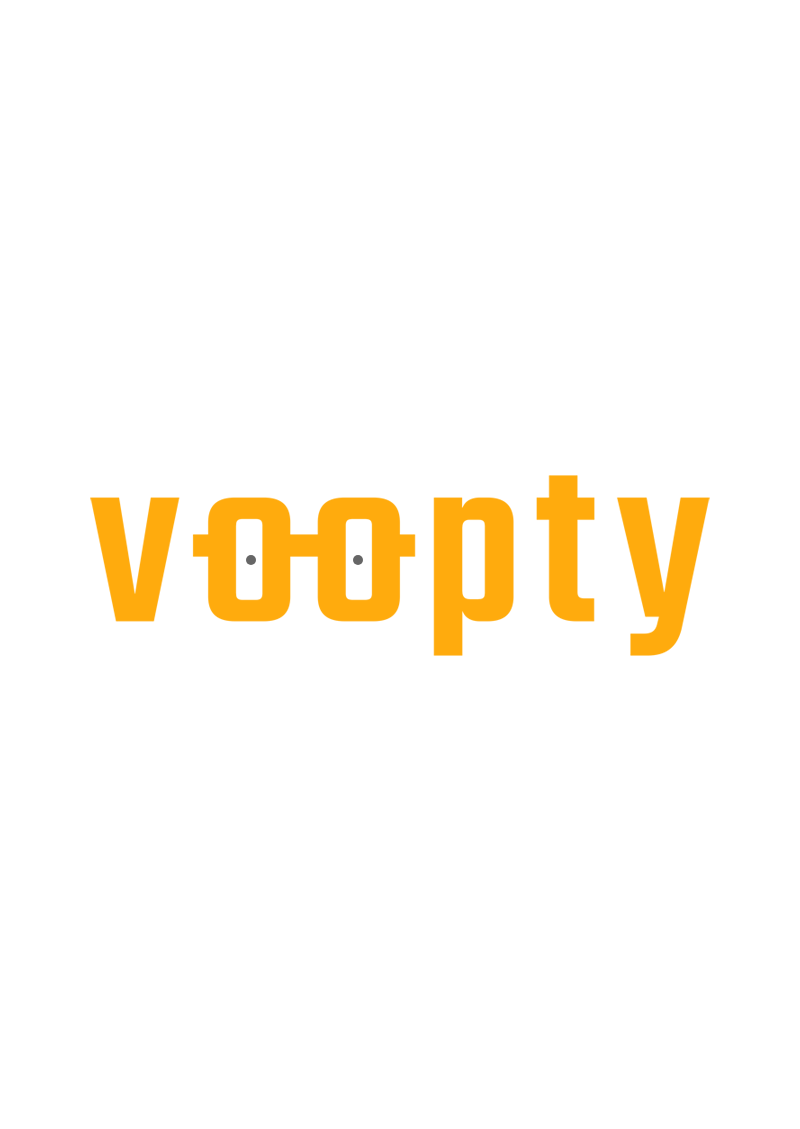scroll, scrollTop: 0, scrollLeft: 0, axis: both 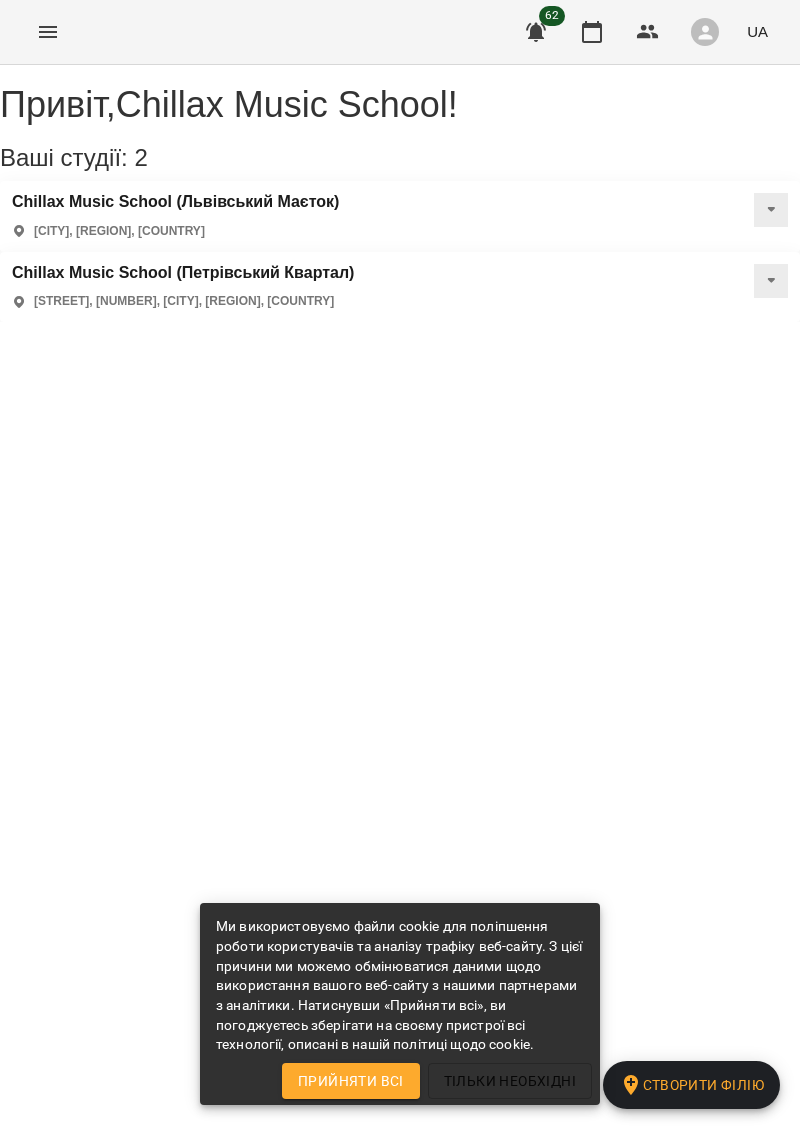 click 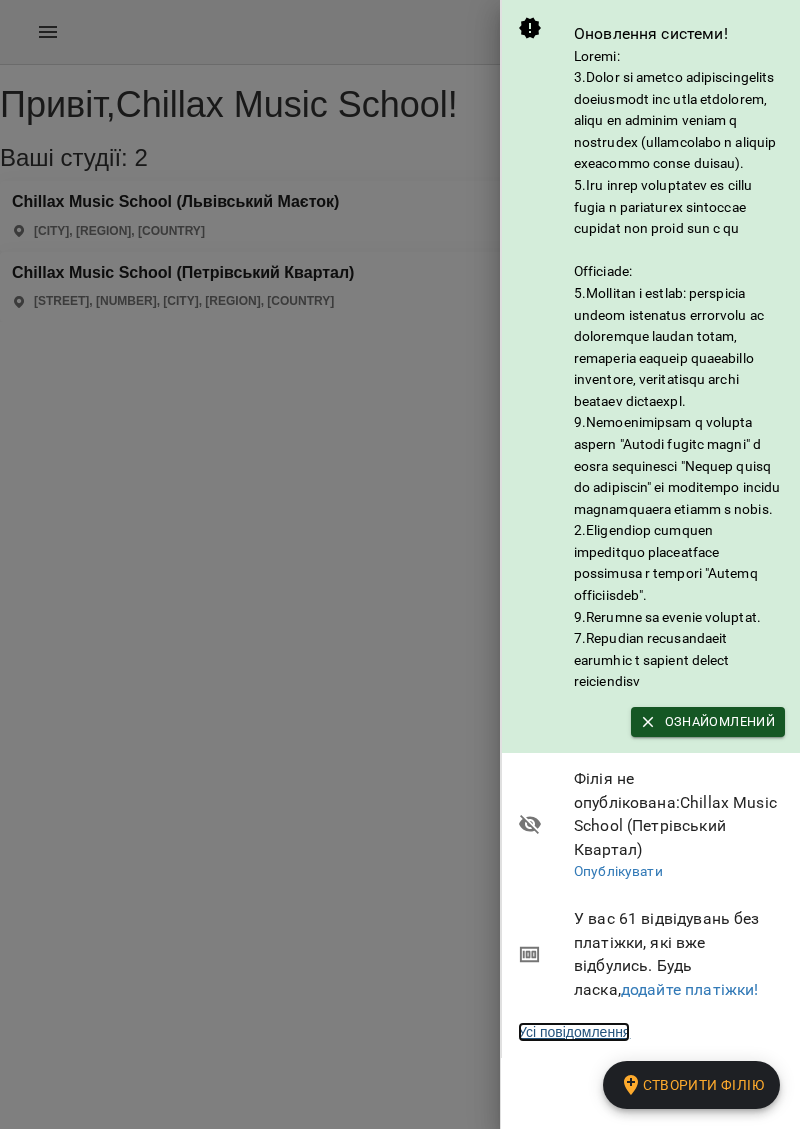 click on "Усі повідомлення" at bounding box center [574, 1032] 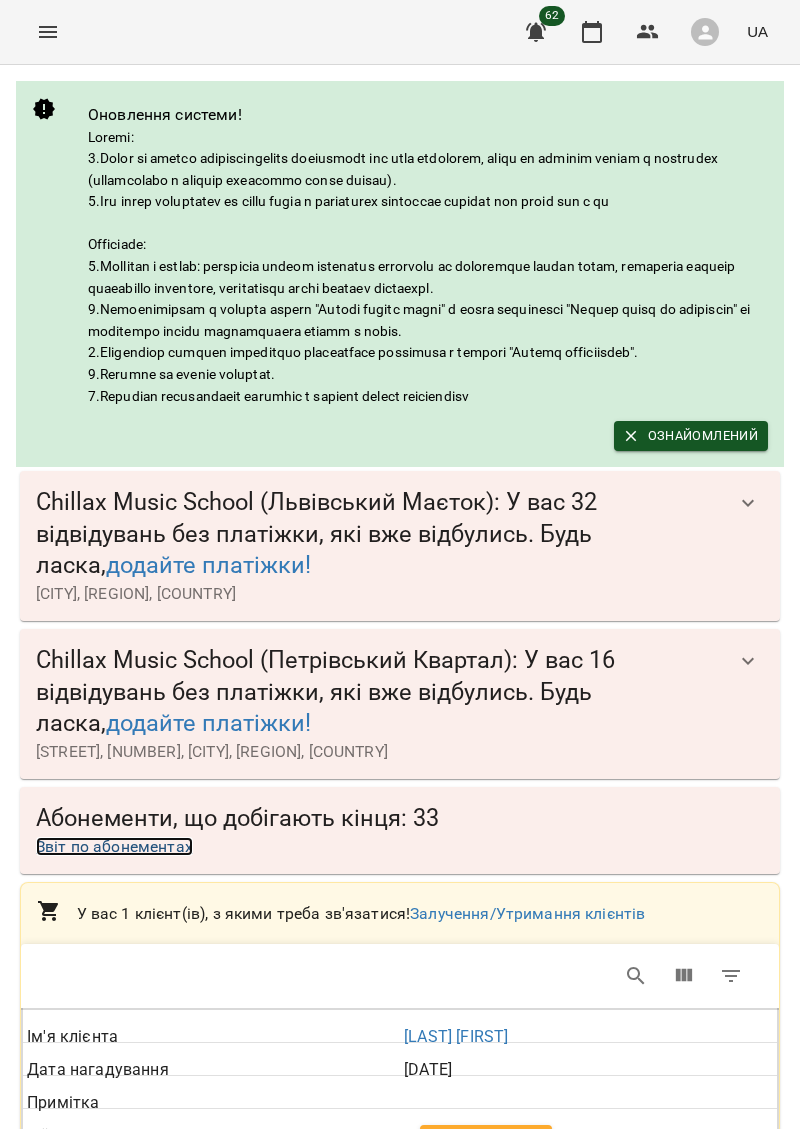 click on "Звіт по абонементах" at bounding box center (114, 846) 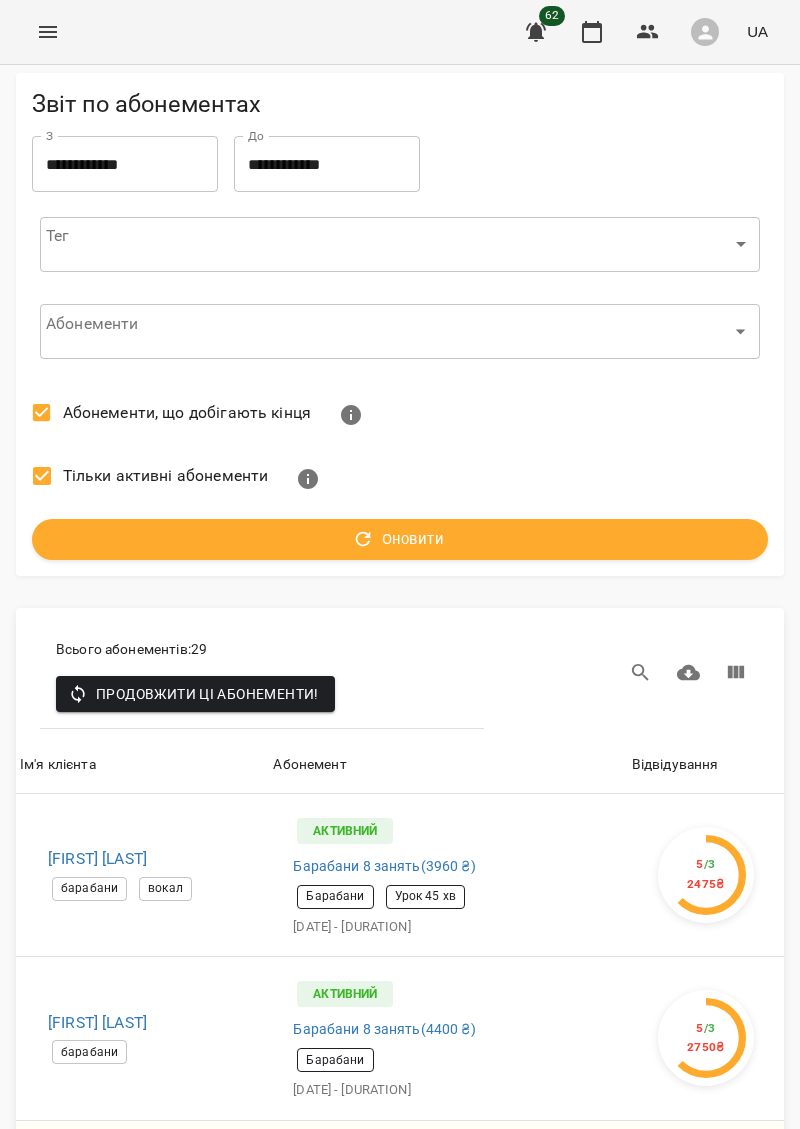 scroll, scrollTop: 84, scrollLeft: 0, axis: vertical 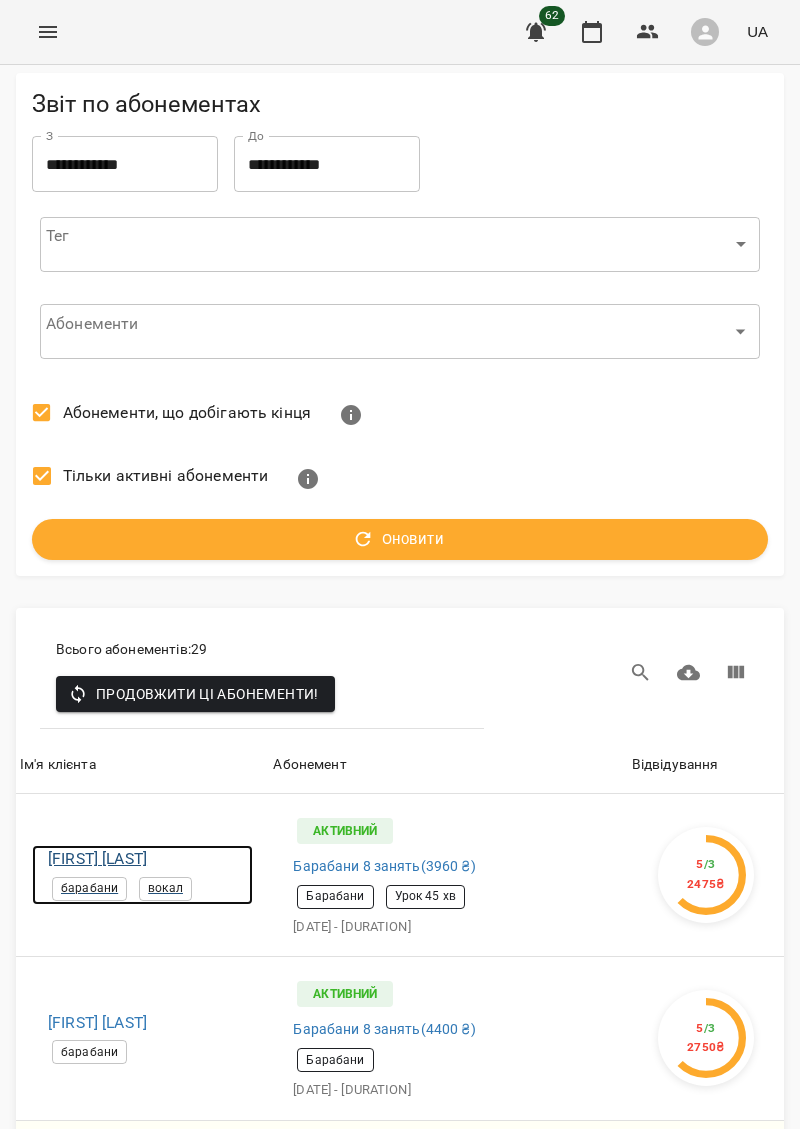 click on "[LAST] [FIRST]" at bounding box center (150, 859) 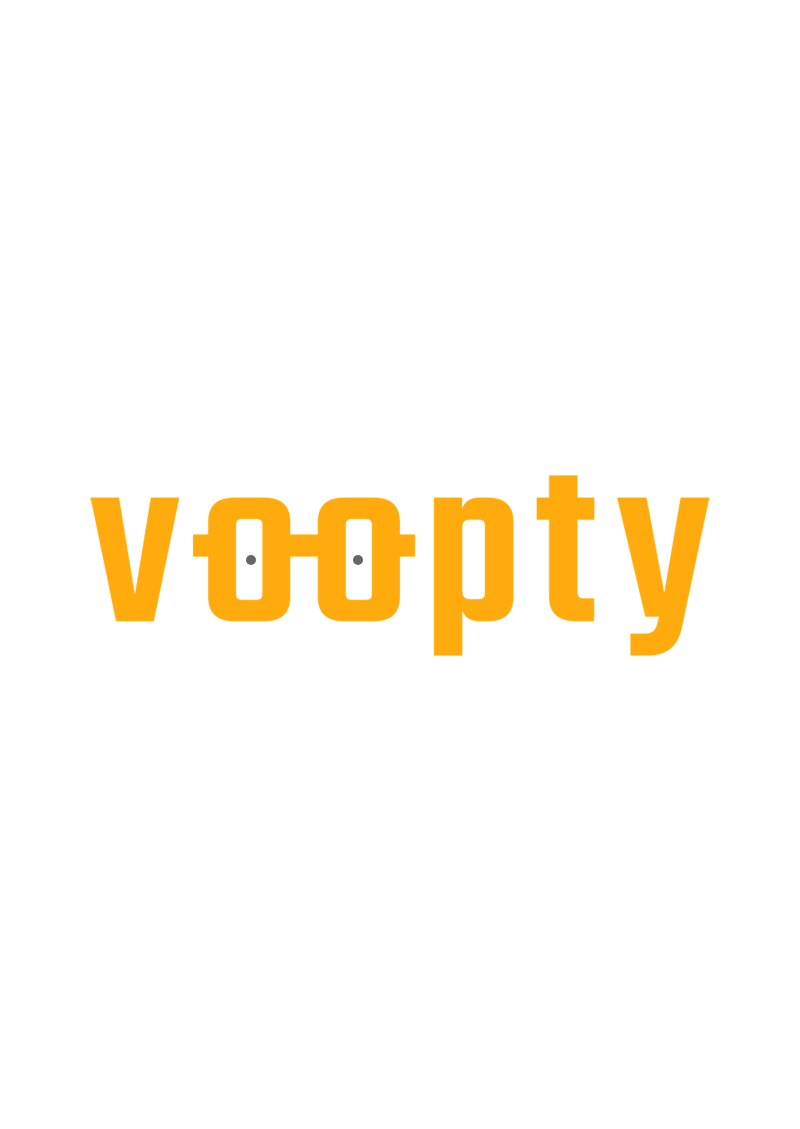 scroll, scrollTop: 0, scrollLeft: 0, axis: both 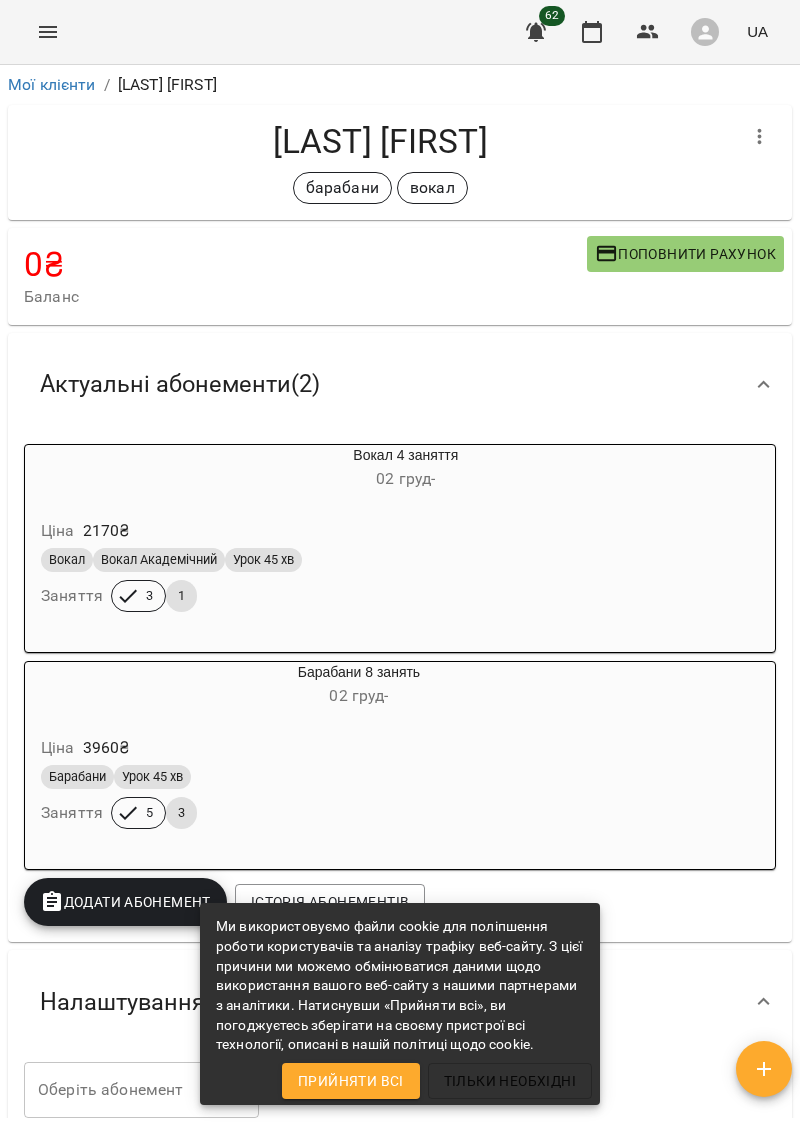 click 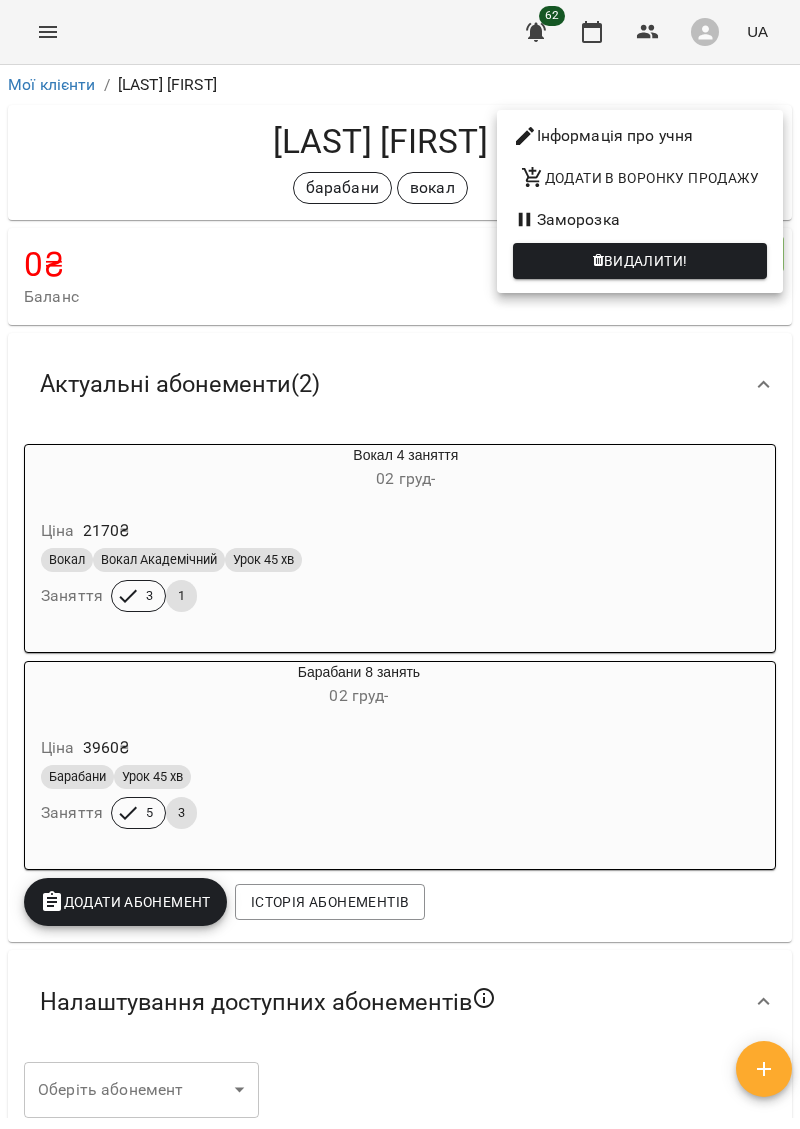 click on "Видалити!" at bounding box center (646, 261) 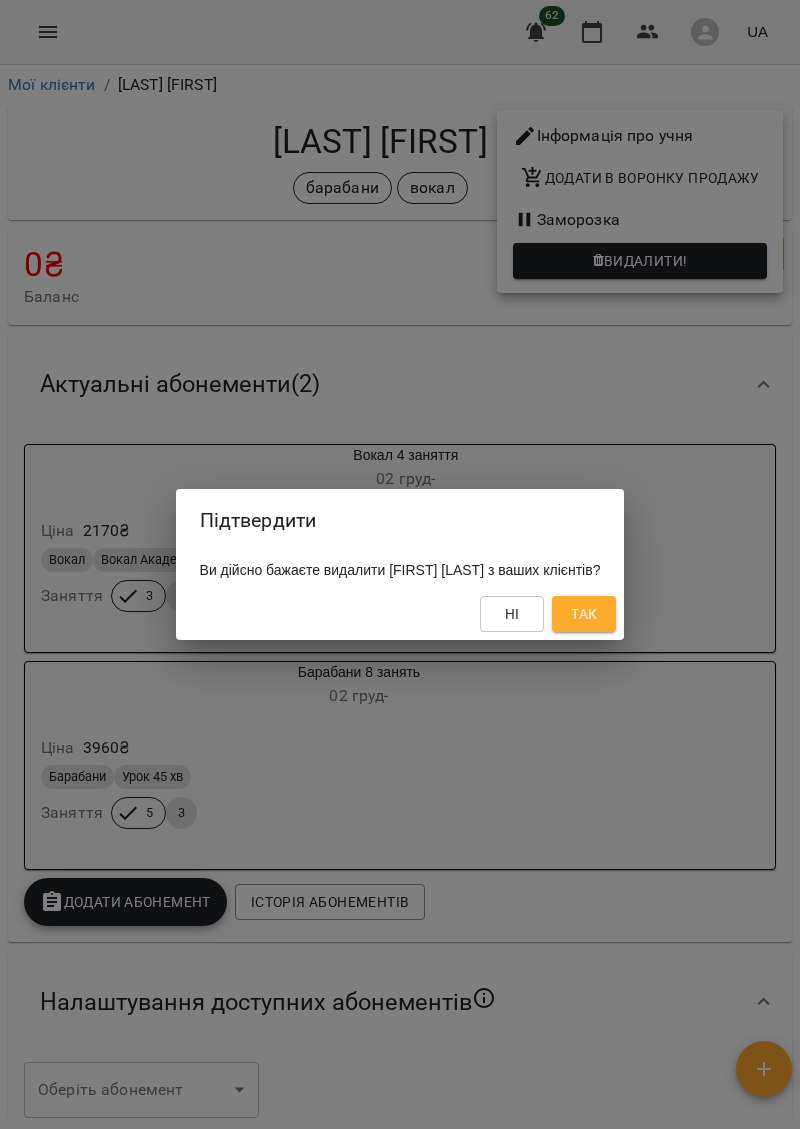 click on "Так" at bounding box center (584, 614) 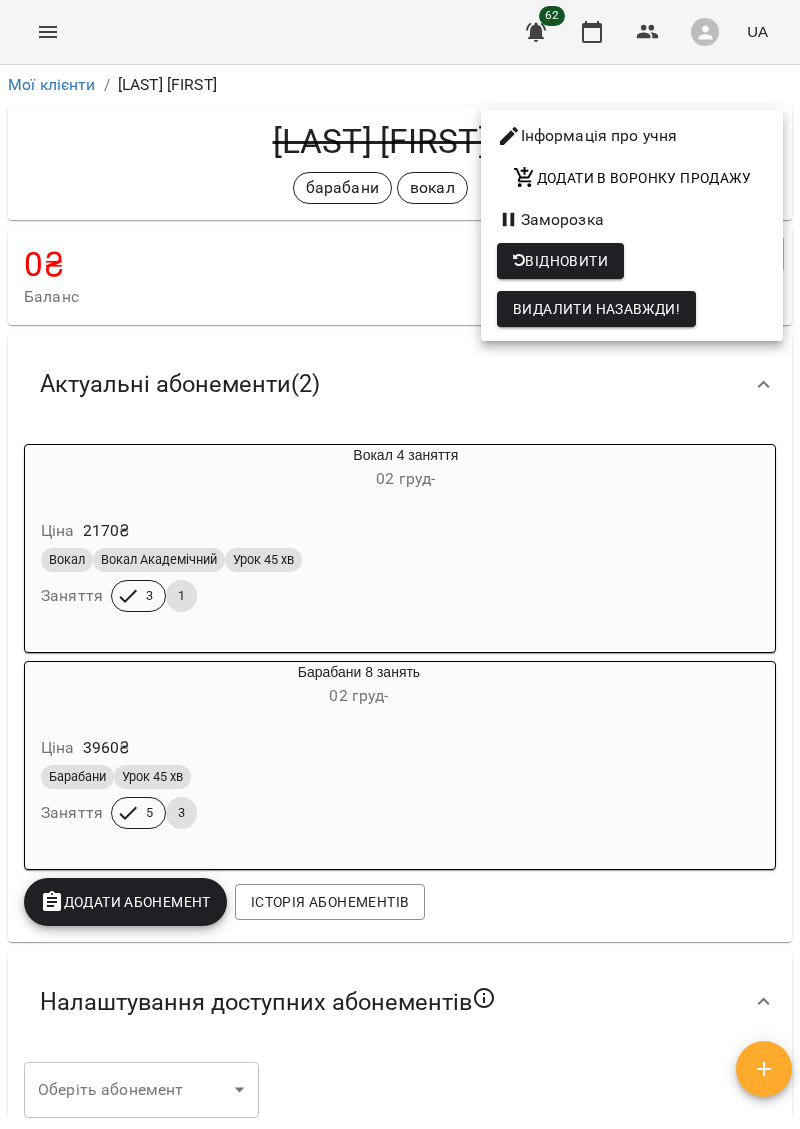 click at bounding box center [400, 564] 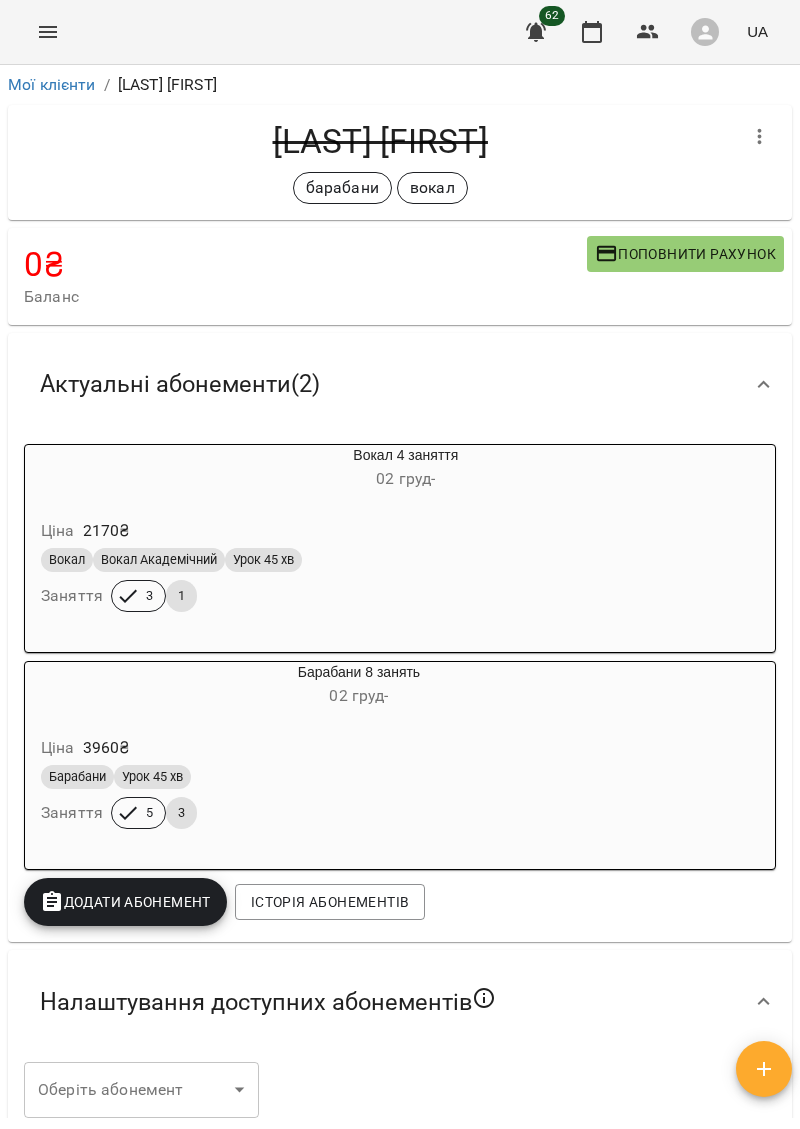 click on "62" at bounding box center (536, 32) 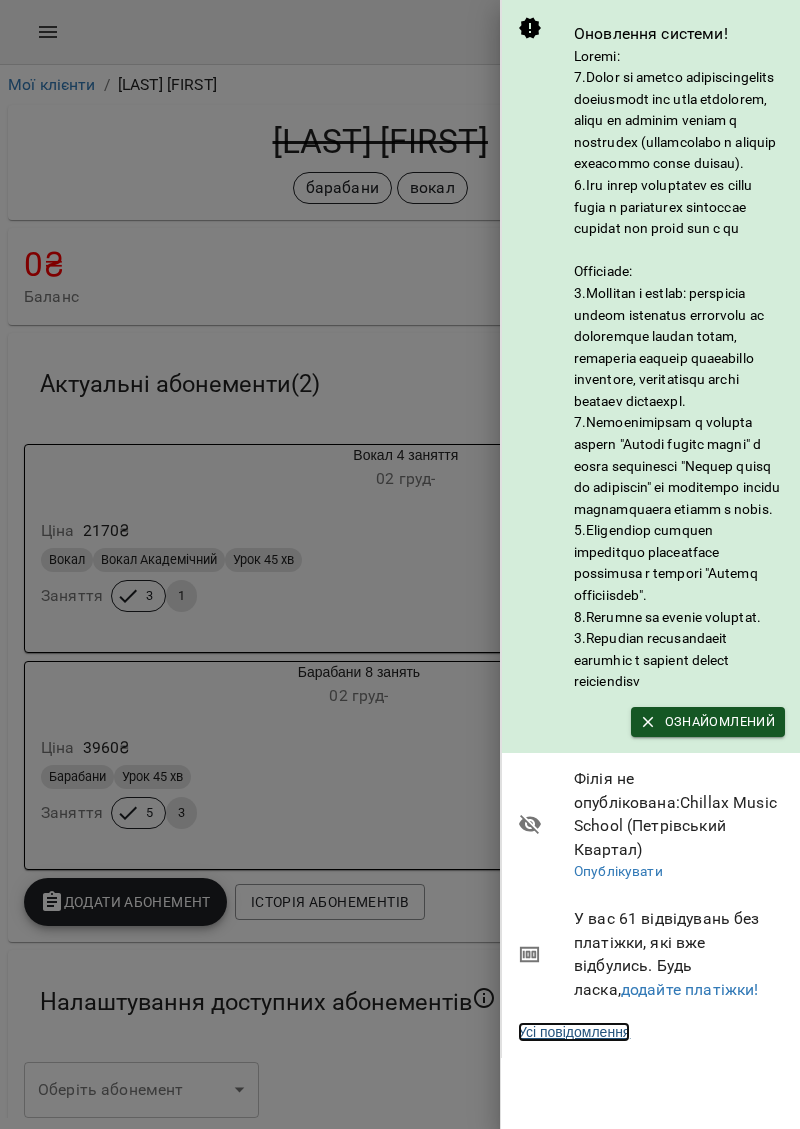 click on "Усі повідомлення" at bounding box center (574, 1032) 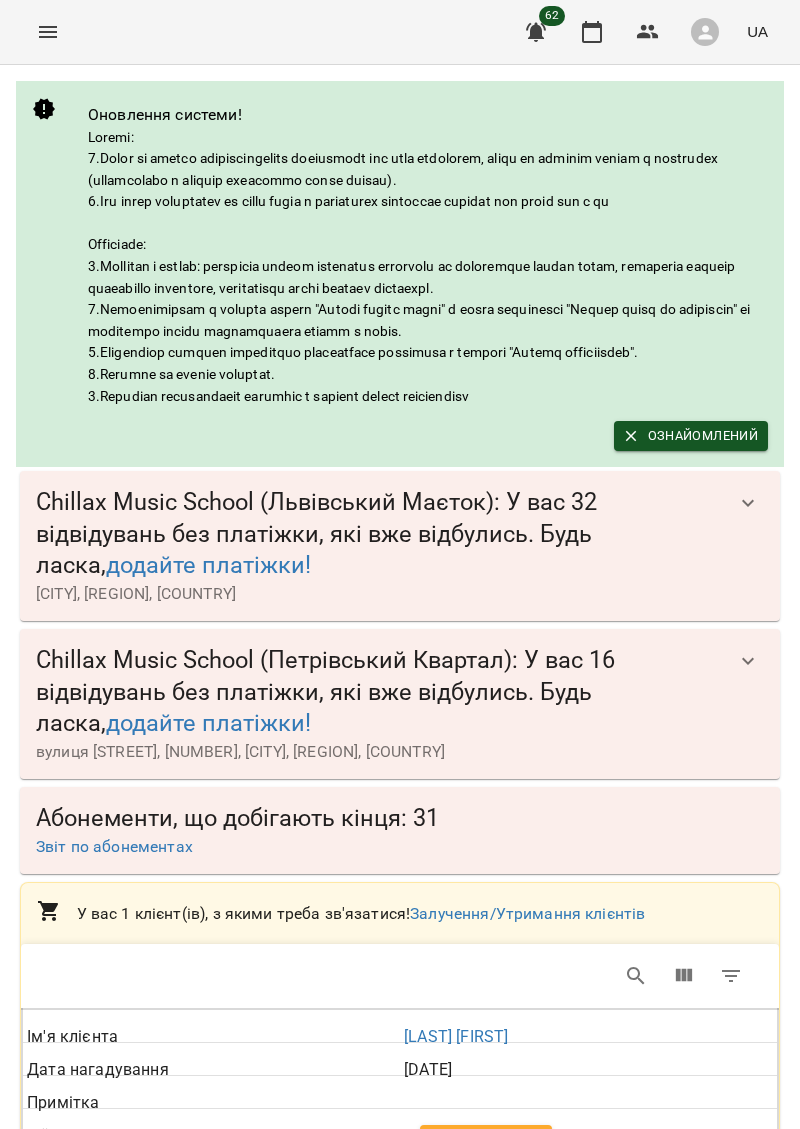scroll, scrollTop: 86, scrollLeft: 0, axis: vertical 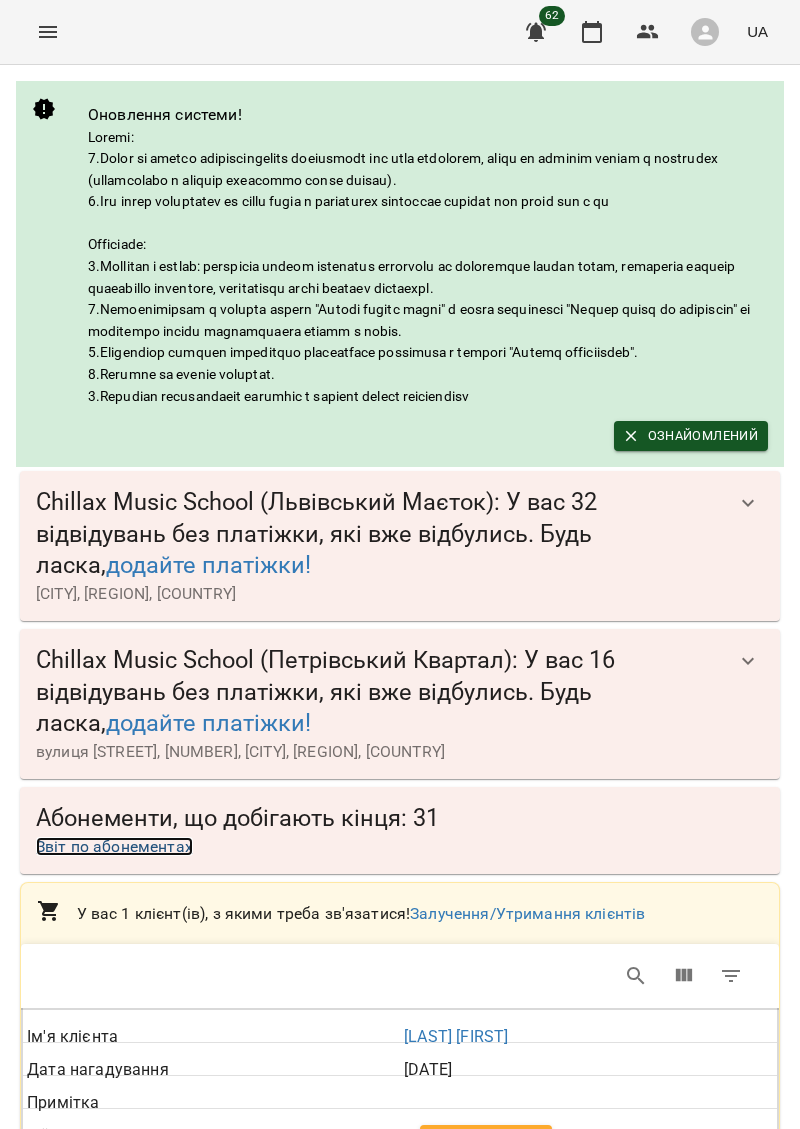 click on "Звіт по абонементах" at bounding box center (114, 846) 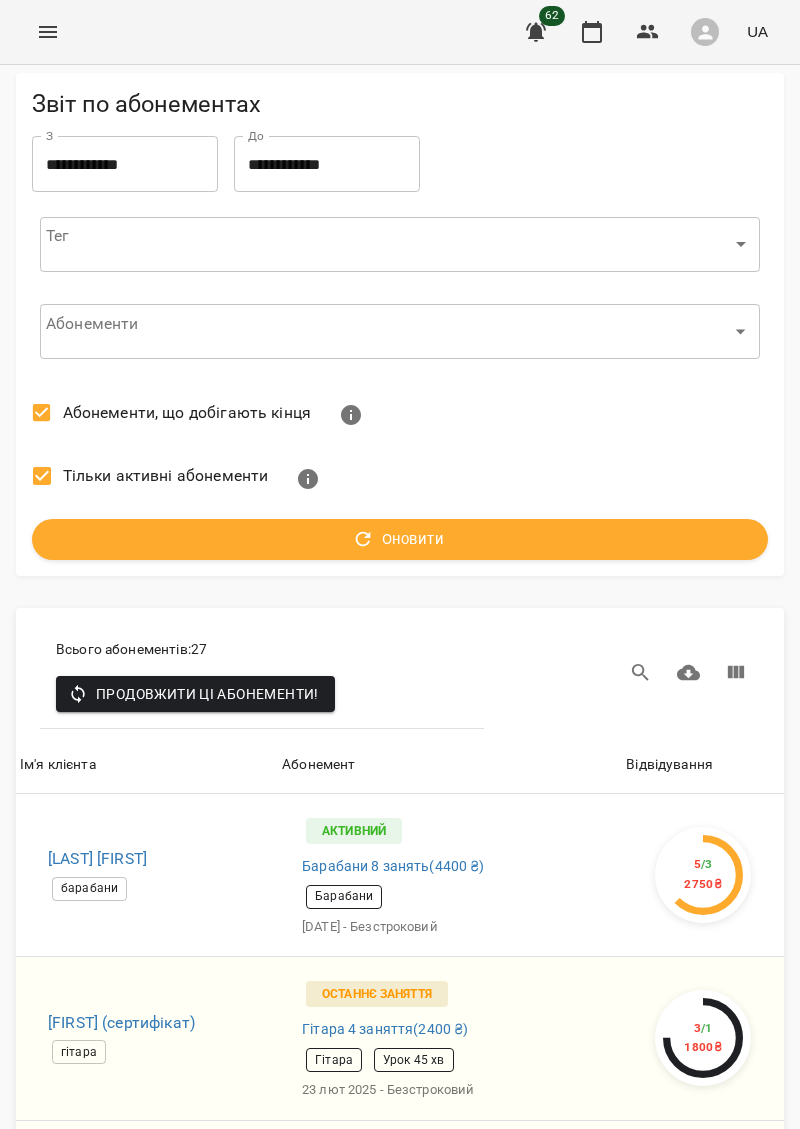 scroll, scrollTop: 191, scrollLeft: 0, axis: vertical 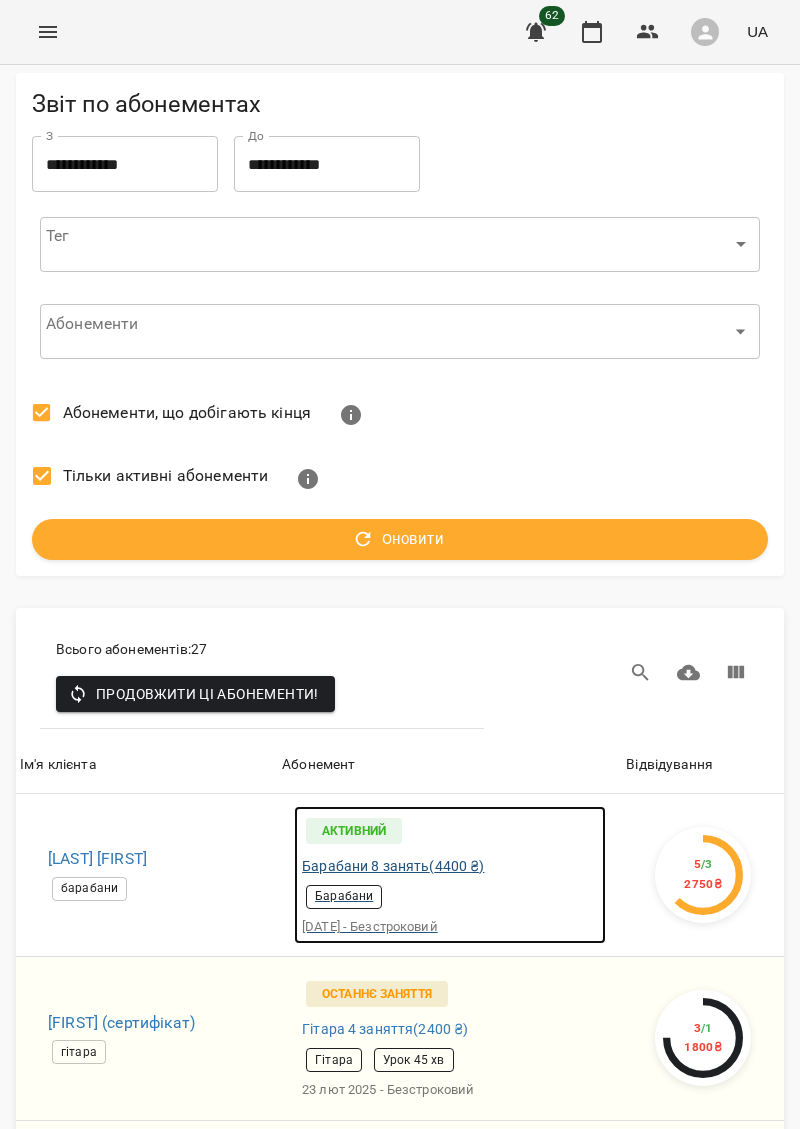 click on "Барабани 8 занять  ( 4400   ₴ )" at bounding box center (393, 866) 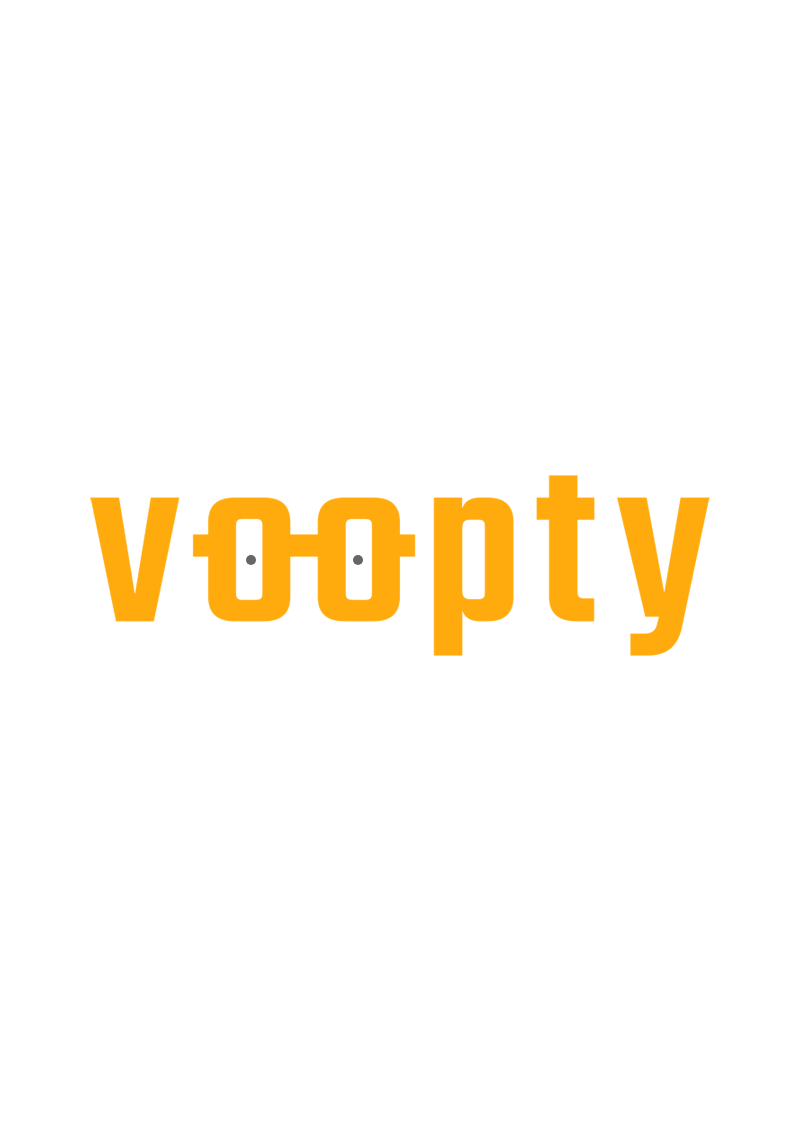scroll, scrollTop: 0, scrollLeft: 0, axis: both 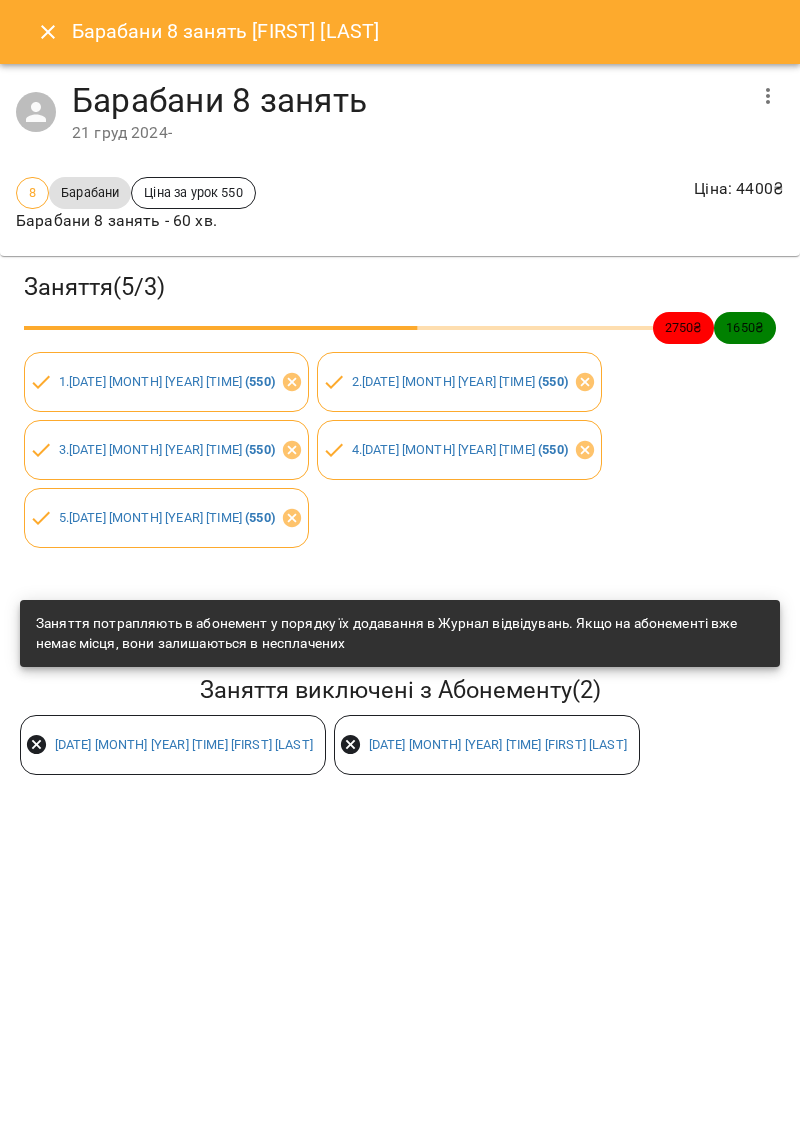 click 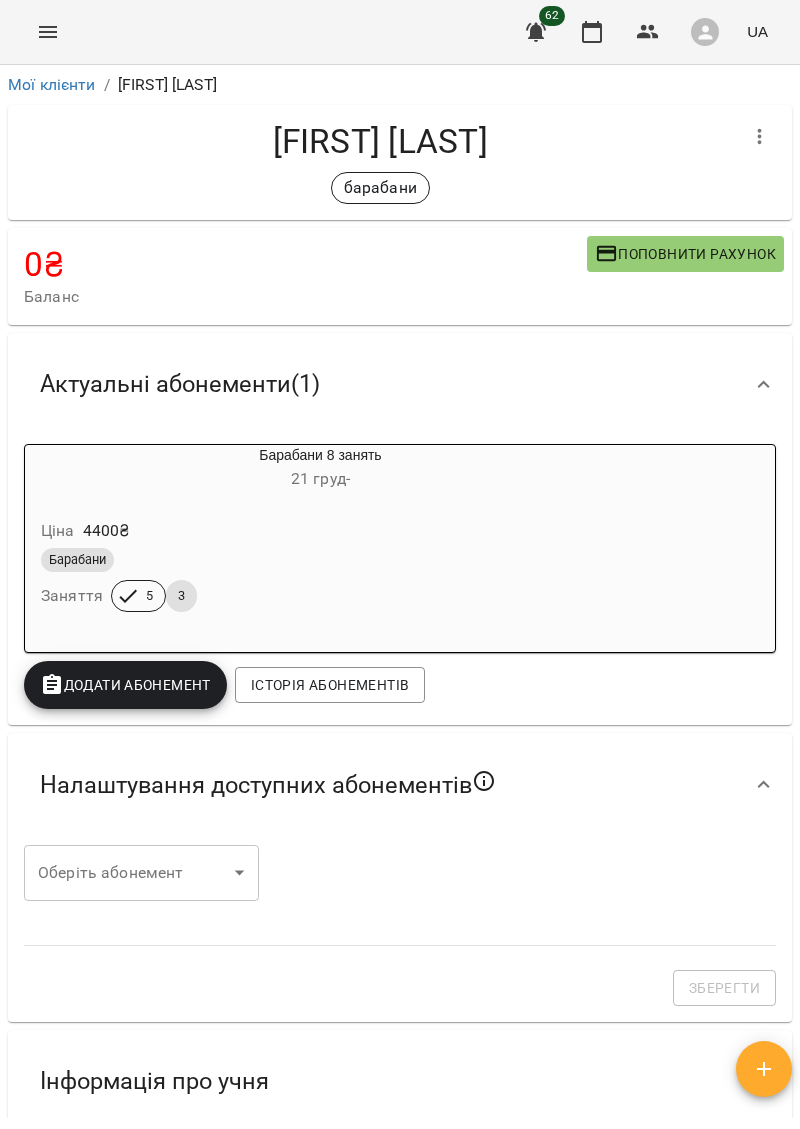 click on "Барабани 8 занять 21 груд  -   Ціна 4400 ₴ Барабани Заняття 5 3" at bounding box center (400, 548) 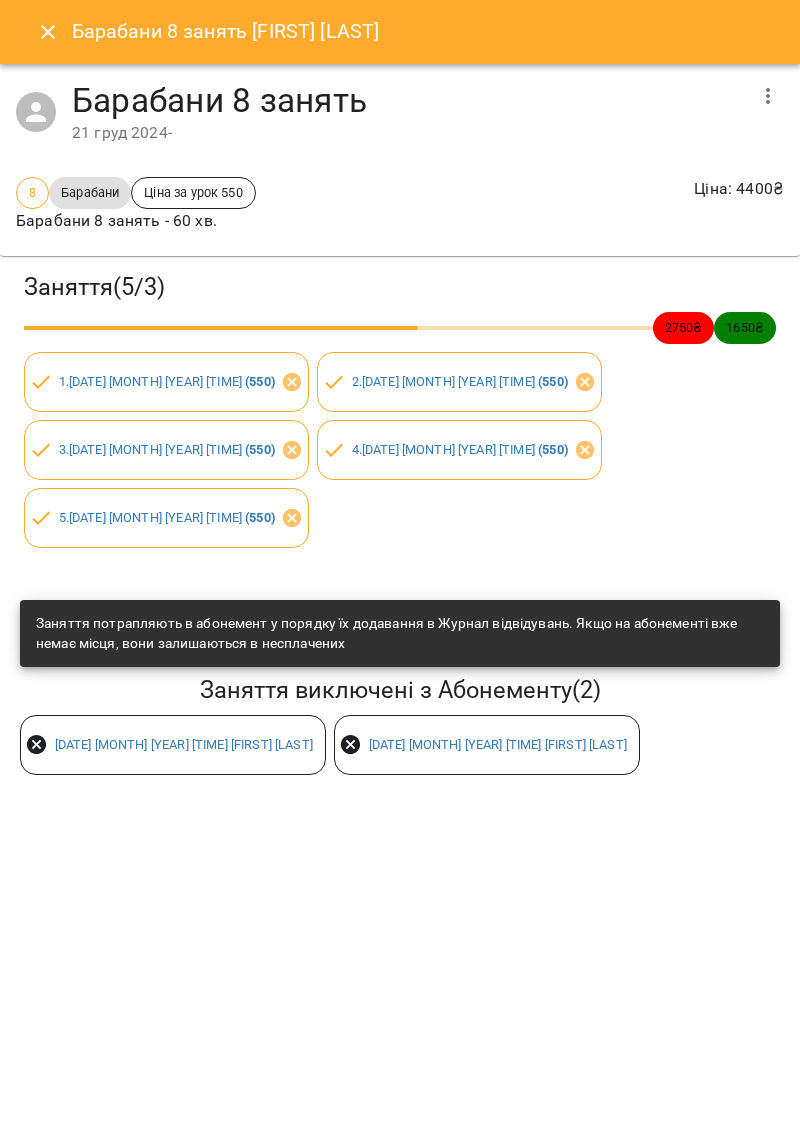 click 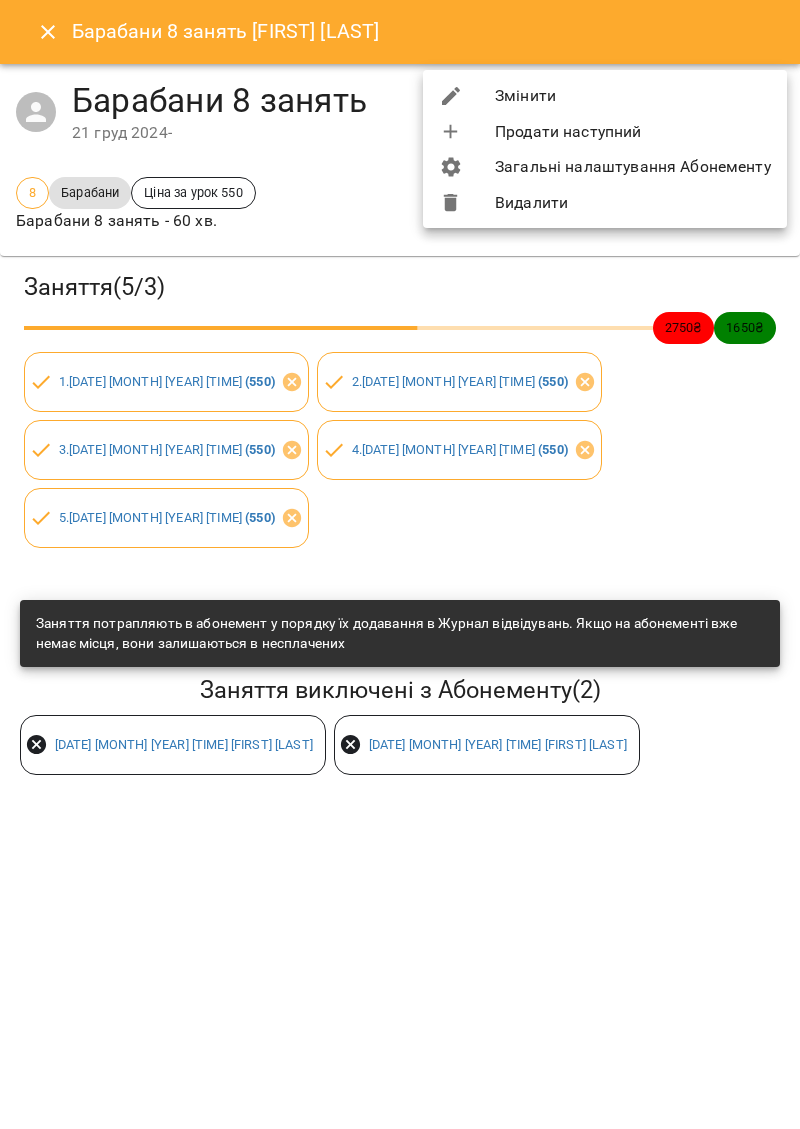 click on "Видалити" at bounding box center (605, 203) 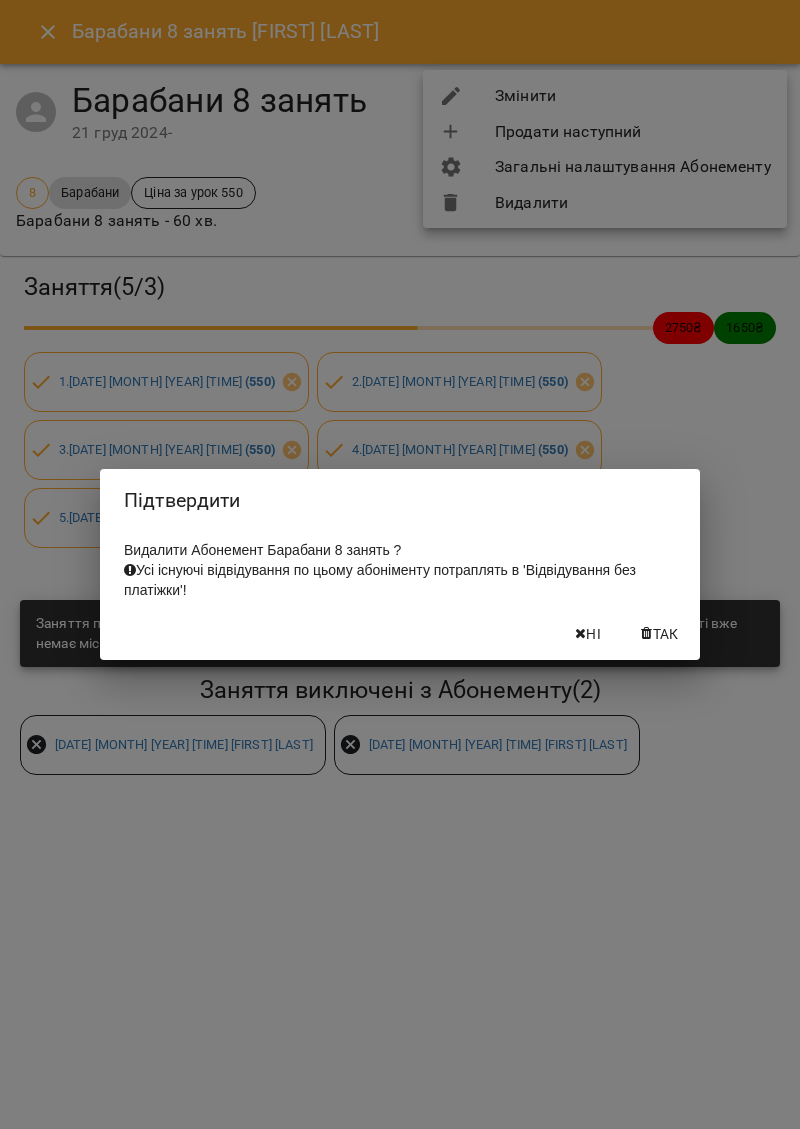 click on "Так" at bounding box center [666, 634] 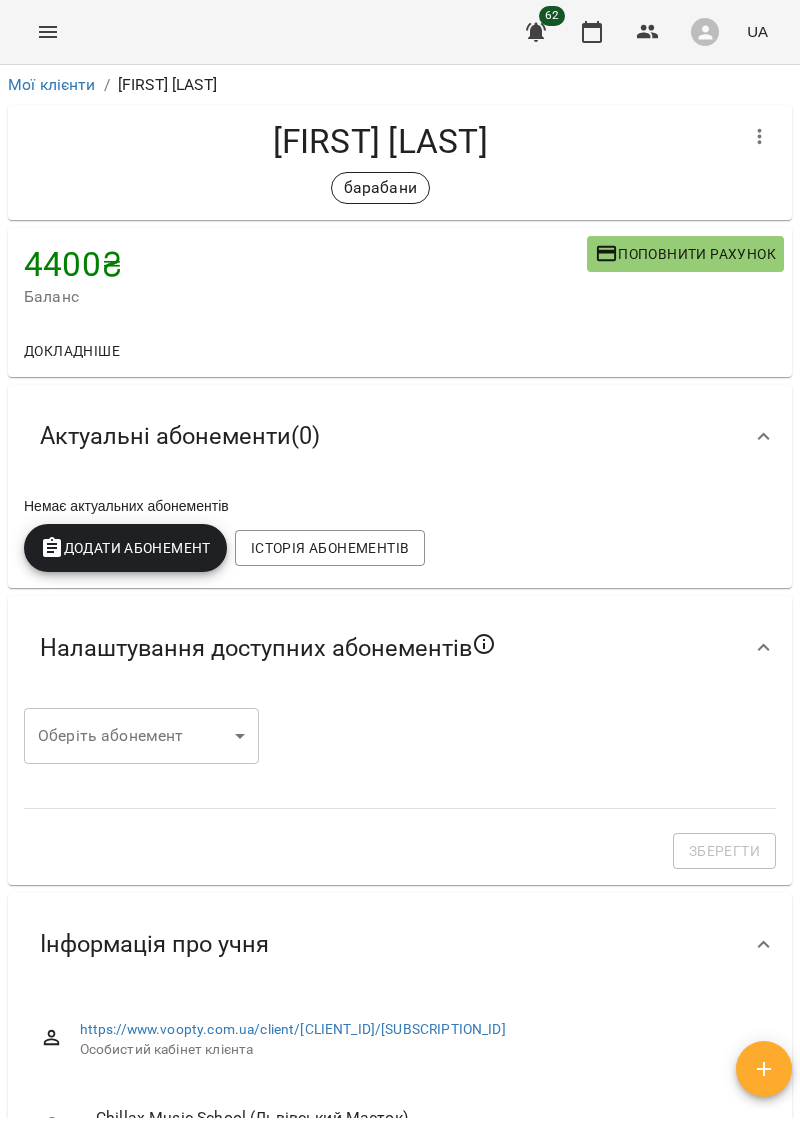 click 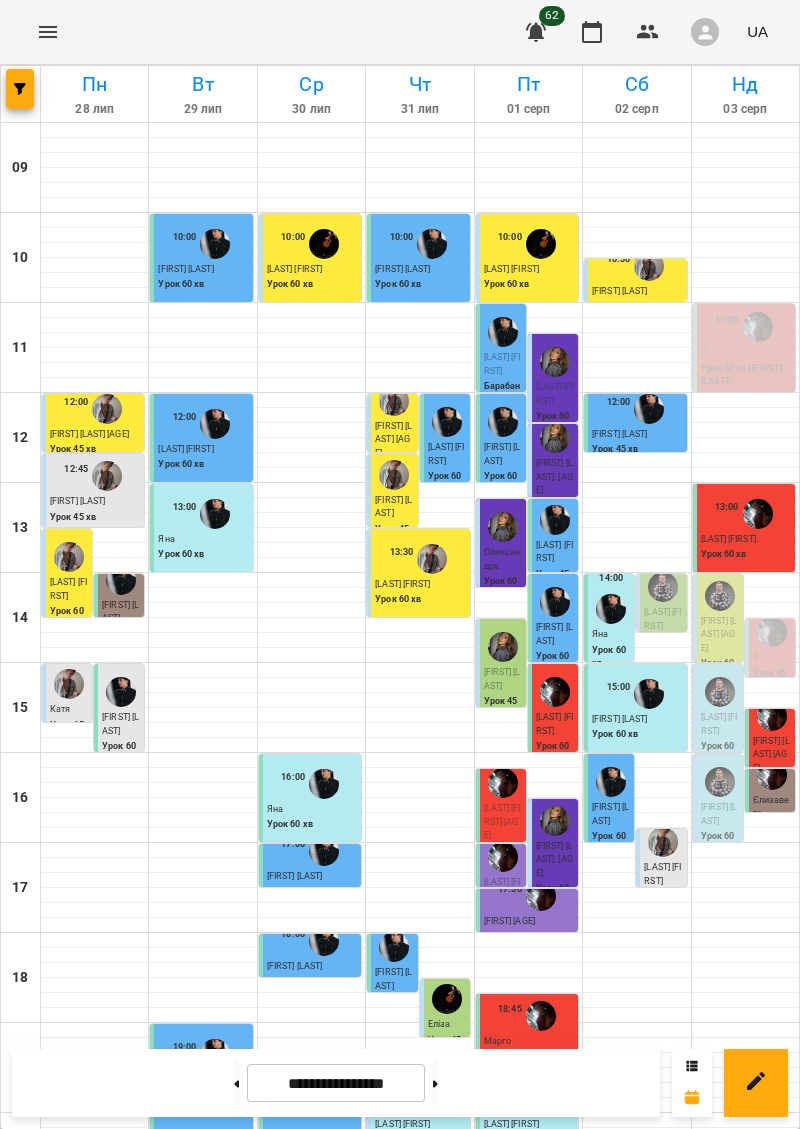 click at bounding box center [536, 32] 